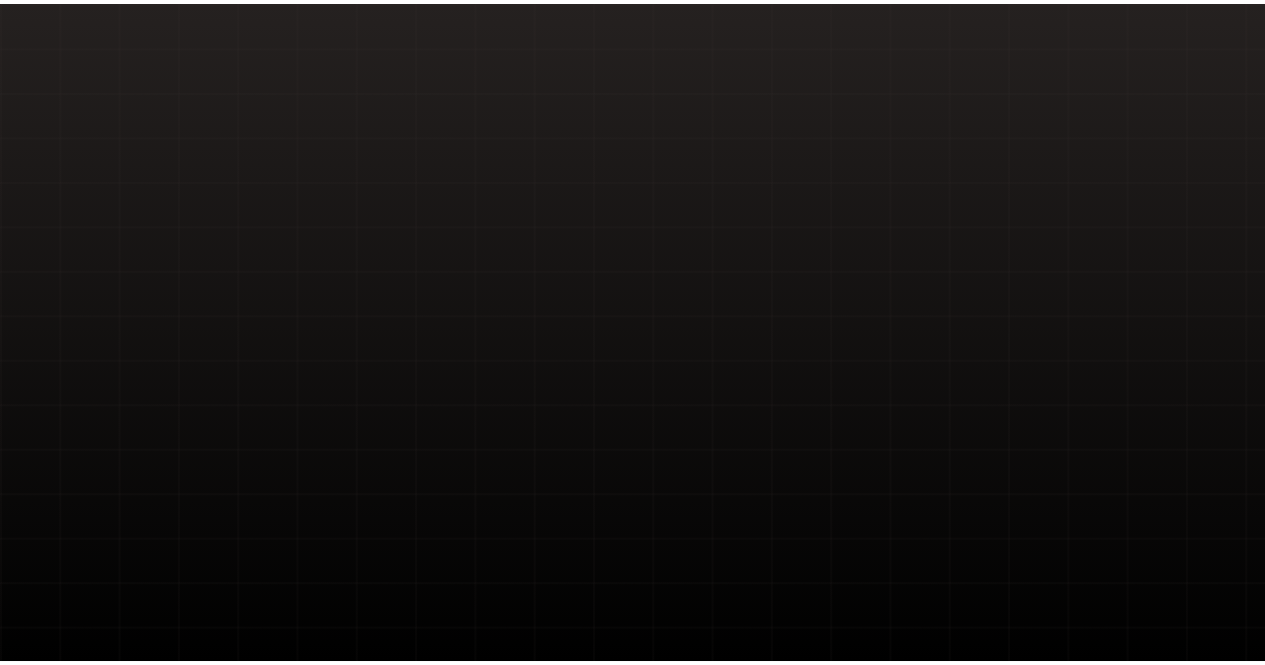scroll, scrollTop: 0, scrollLeft: 0, axis: both 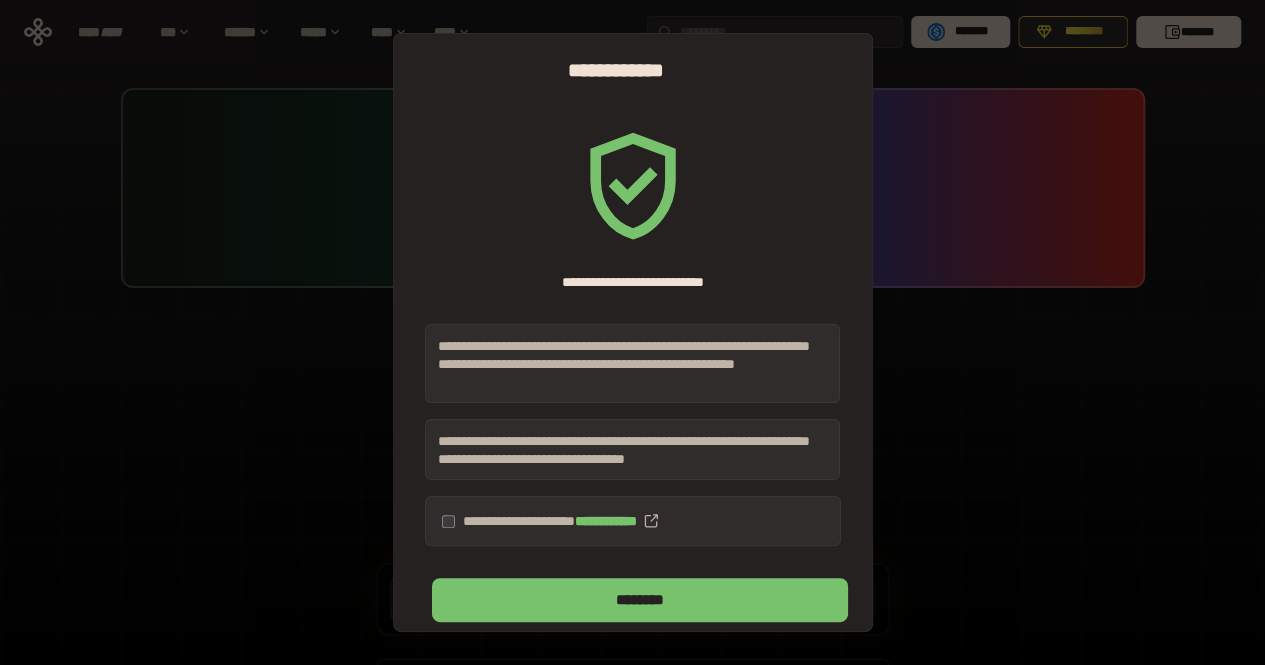 click on "********" at bounding box center [639, 600] 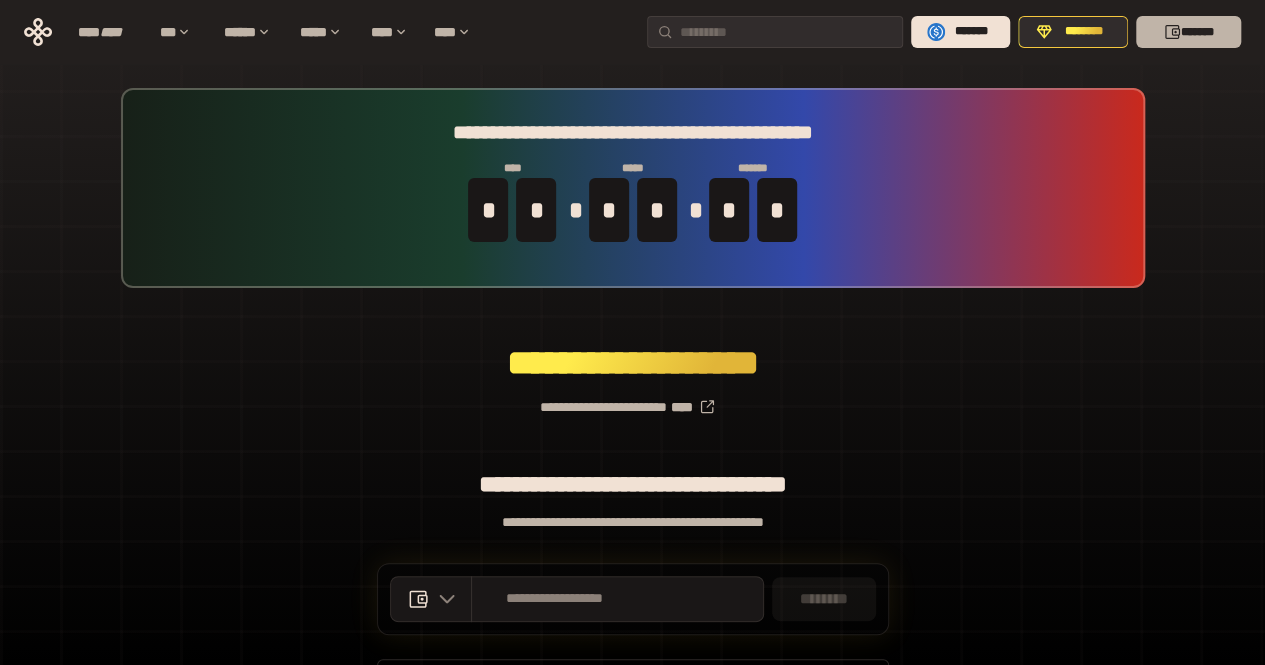click on "*******" at bounding box center (1188, 32) 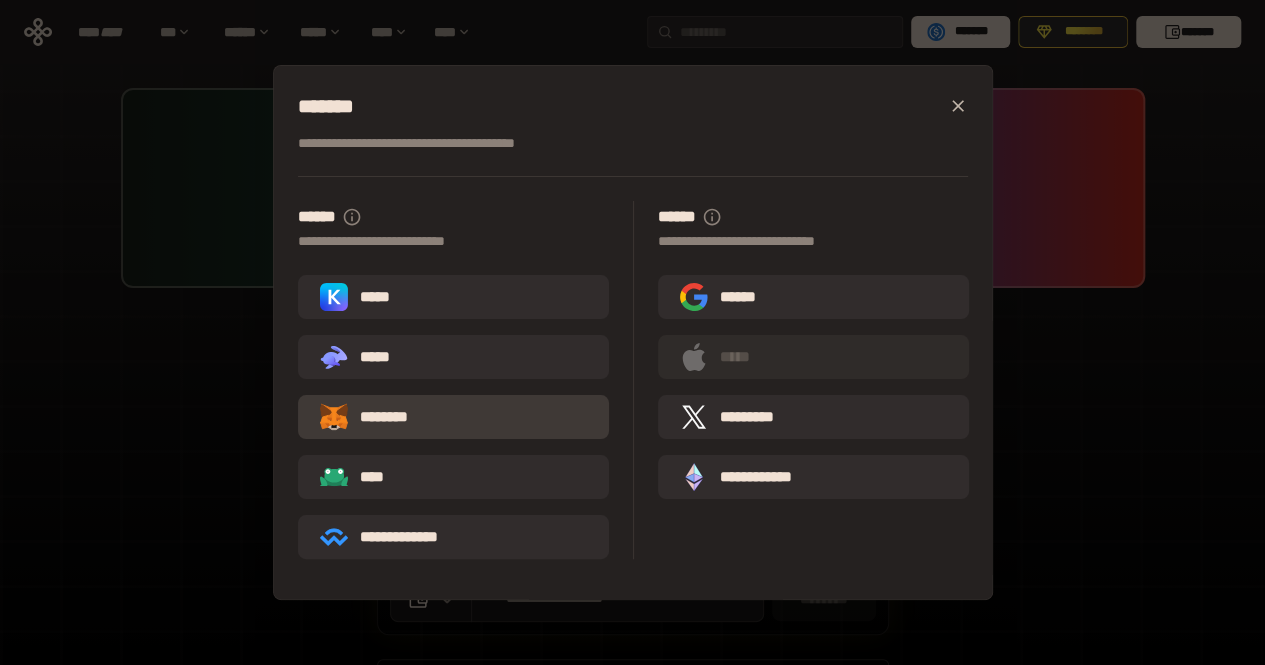 click on "********" at bounding box center [453, 417] 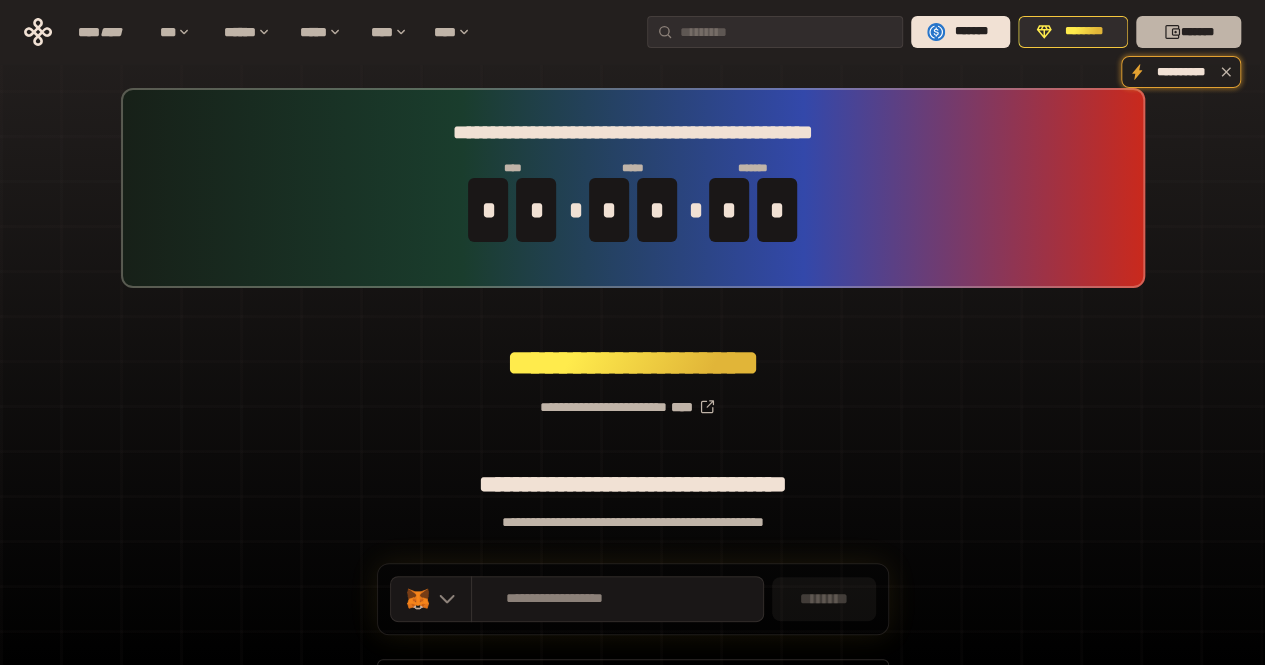 click on "*******" at bounding box center [1188, 32] 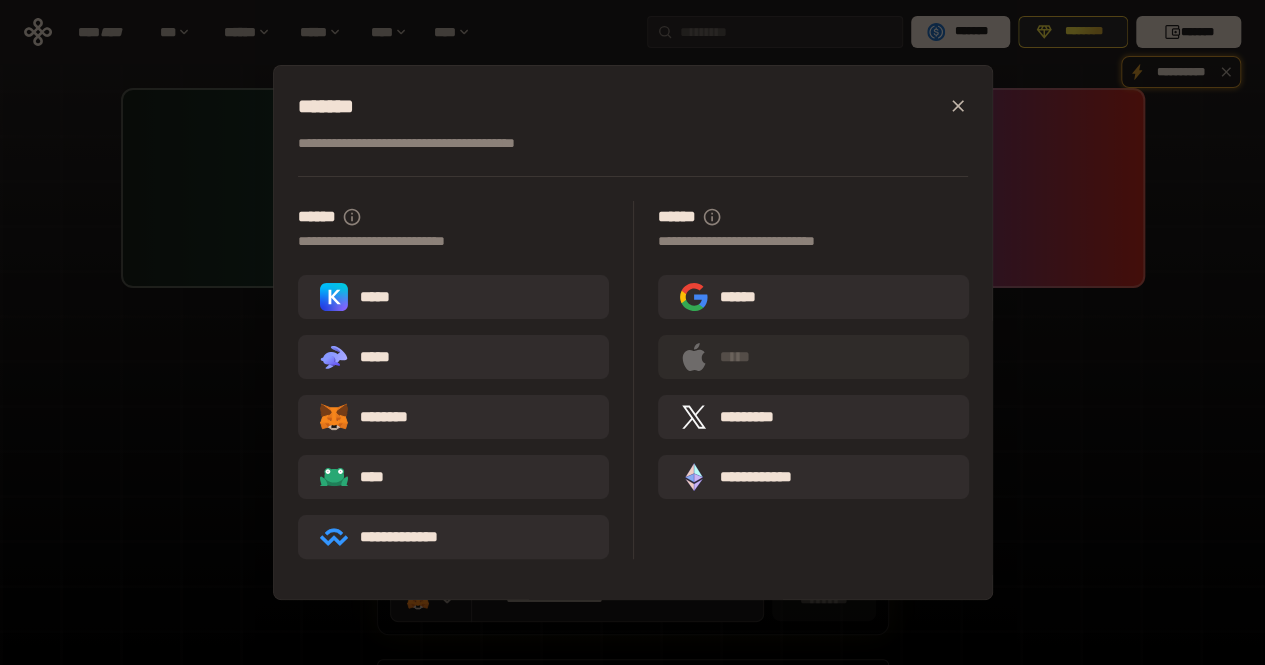 click on "********" at bounding box center (453, 417) 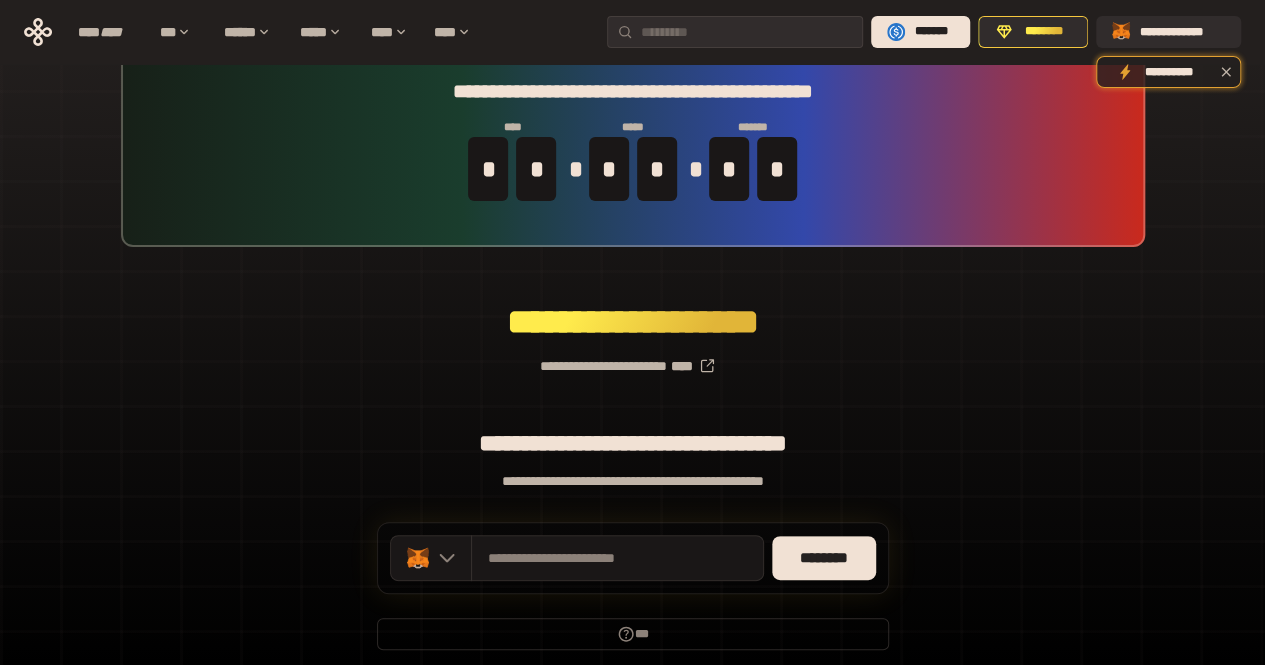 scroll, scrollTop: 117, scrollLeft: 0, axis: vertical 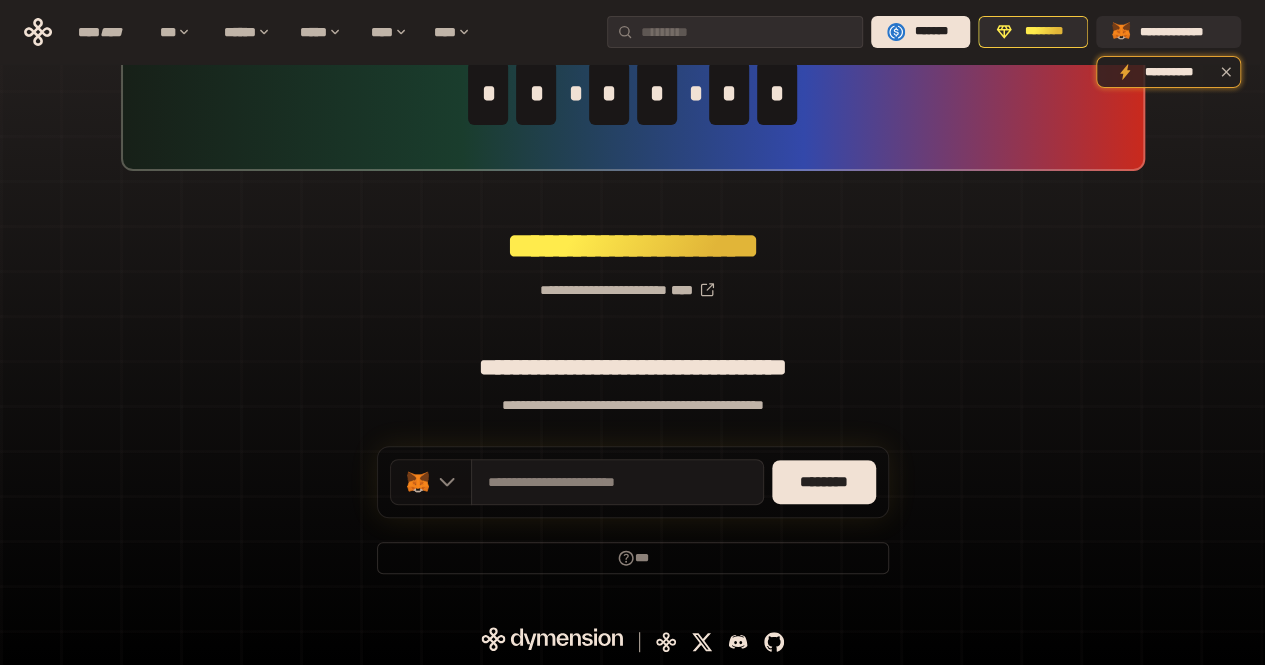 click at bounding box center [431, 482] 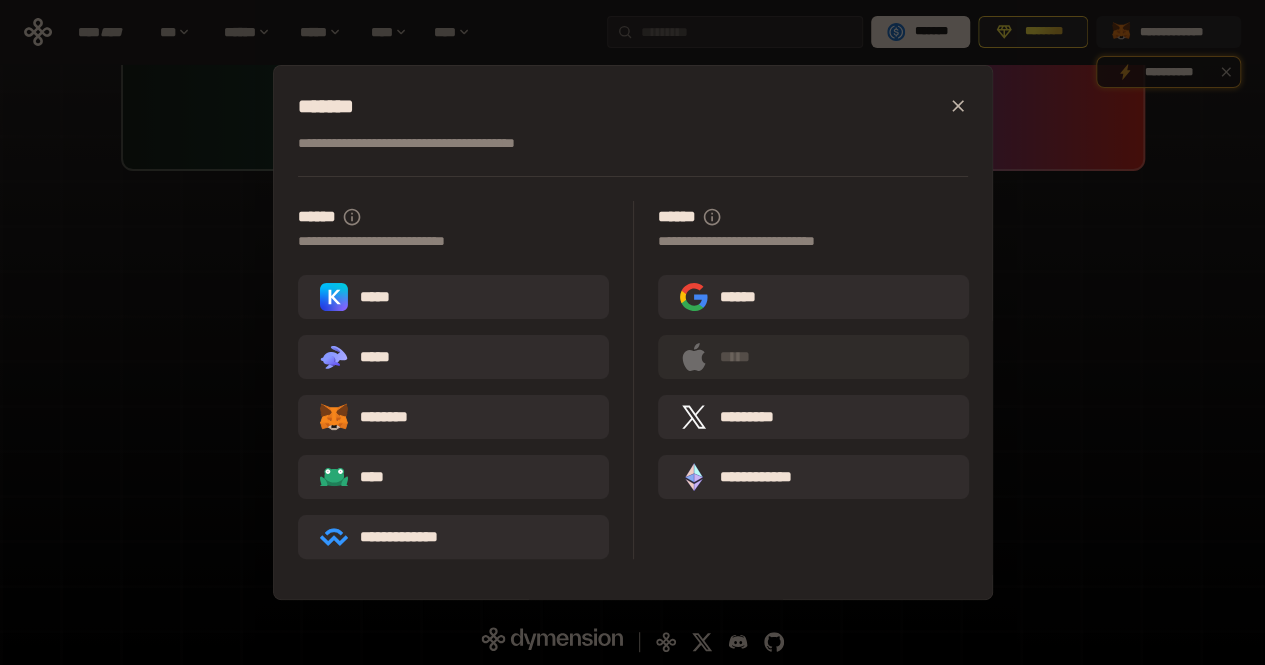 click 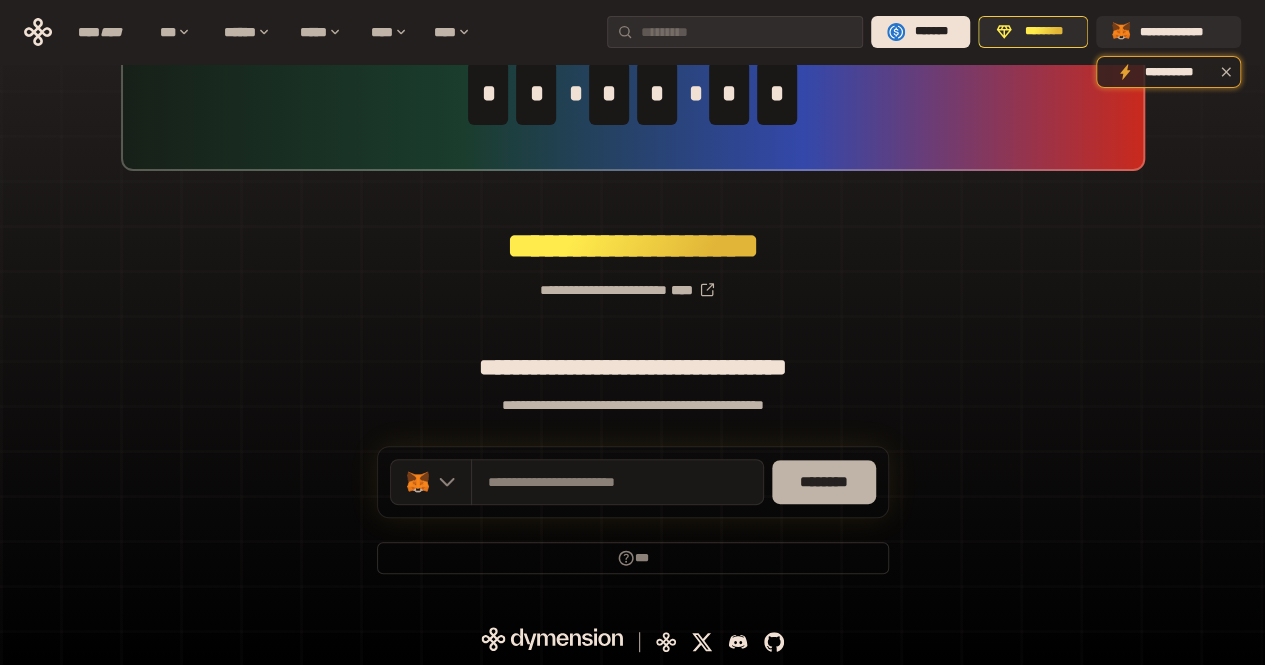 click on "********" at bounding box center [824, 482] 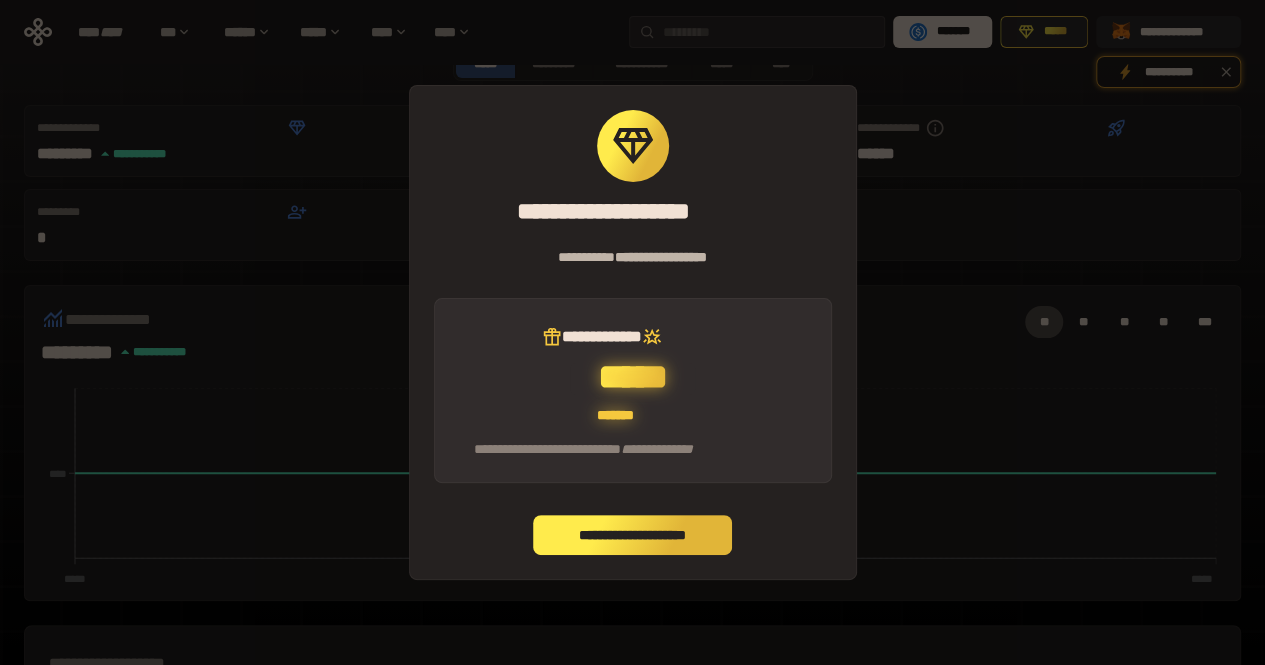 click on "**********" at bounding box center (633, 535) 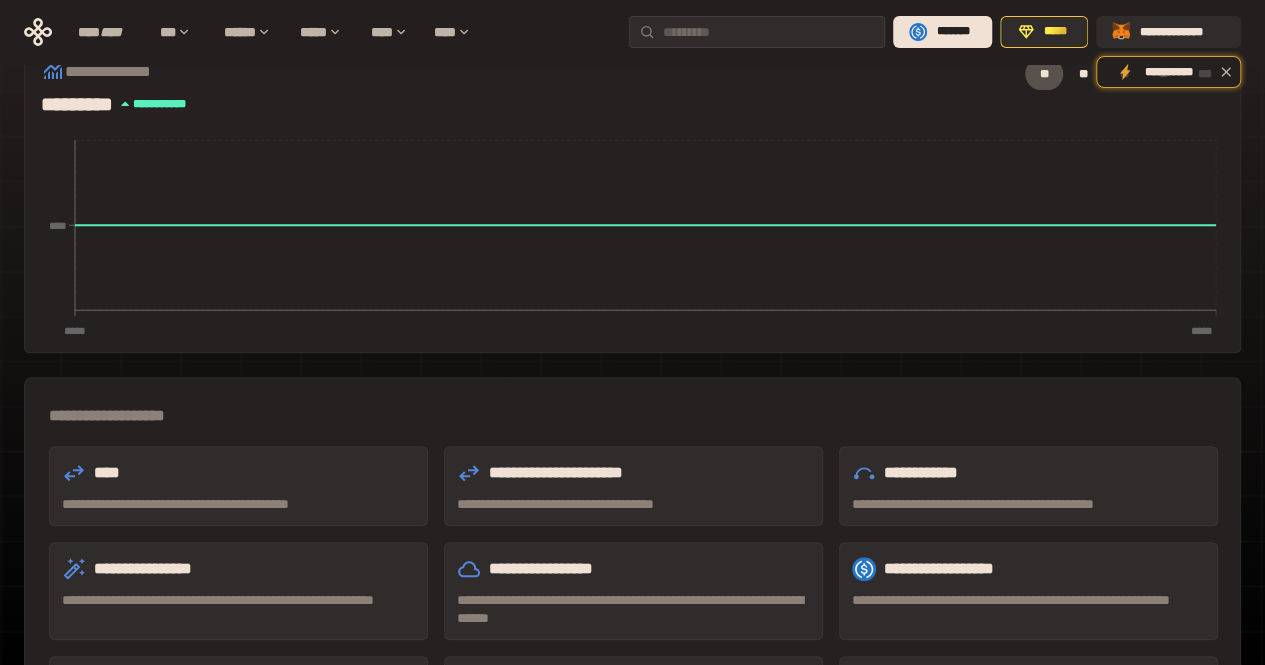 scroll, scrollTop: 317, scrollLeft: 0, axis: vertical 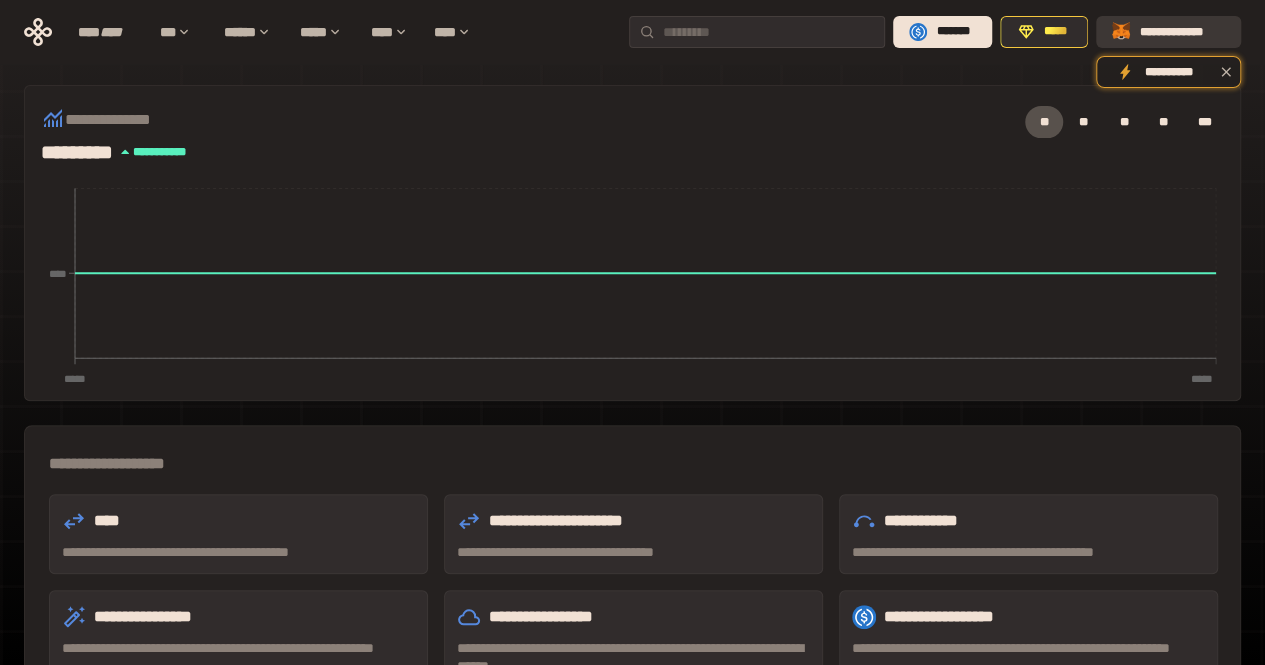 click on "**********" at bounding box center [1182, 32] 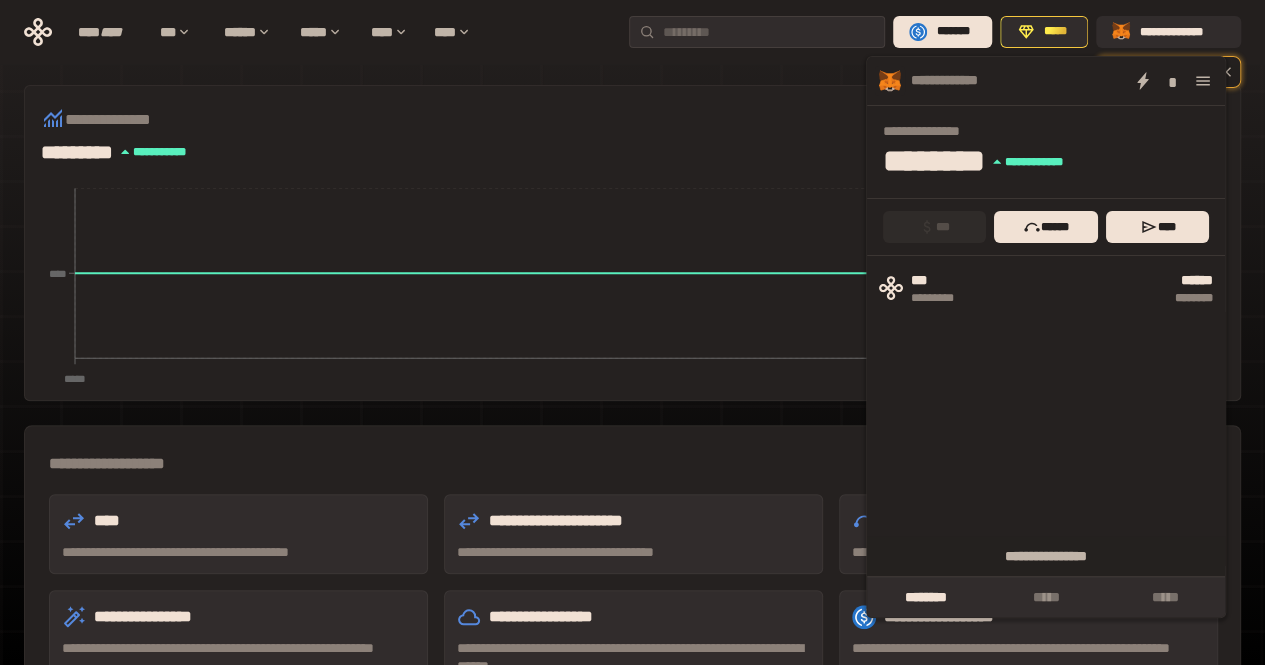 click 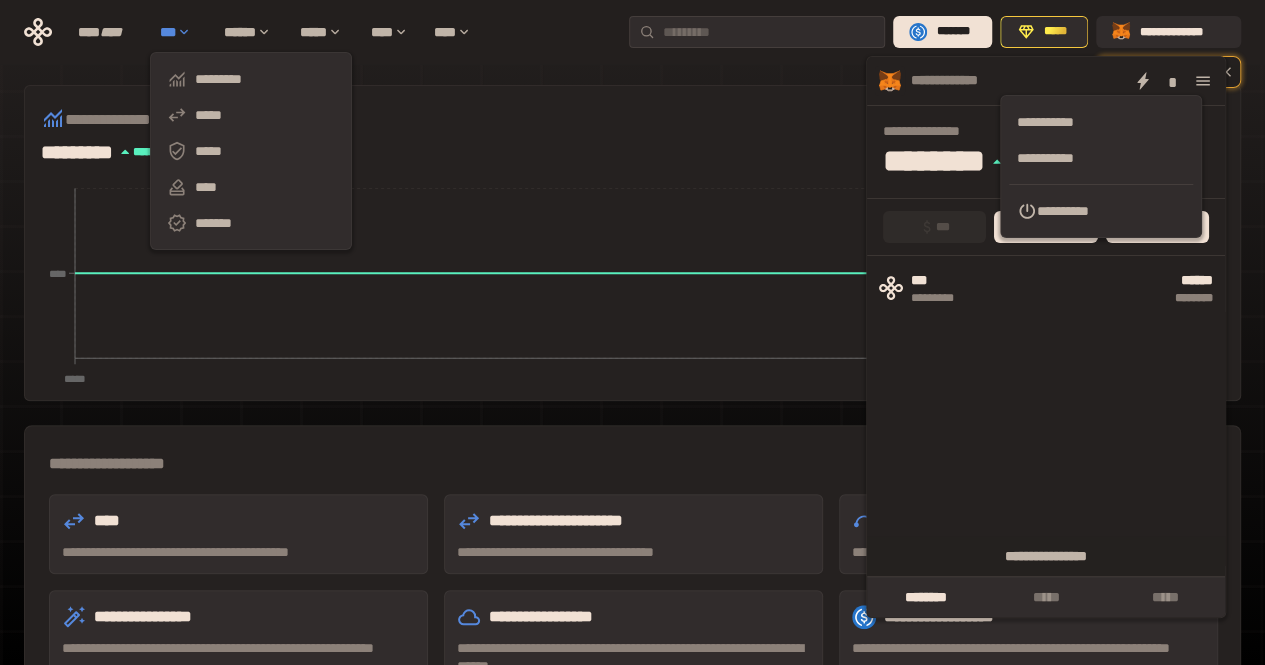 click on "***" at bounding box center (182, 32) 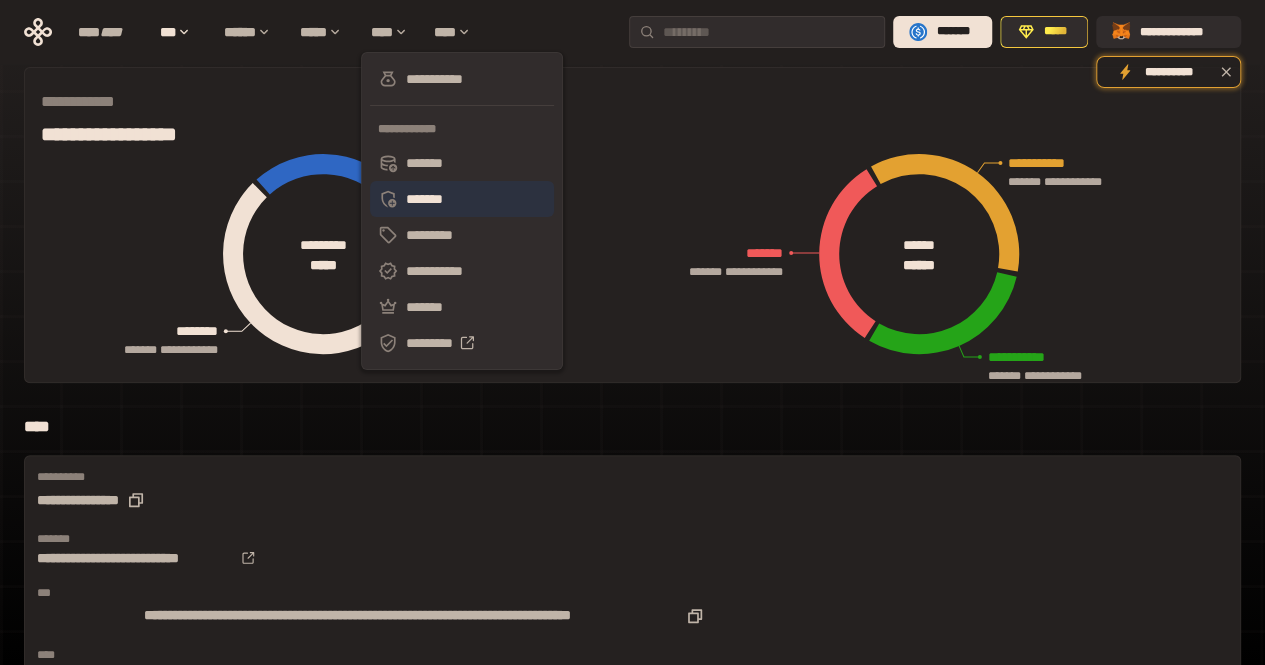 click on "*******" at bounding box center [462, 199] 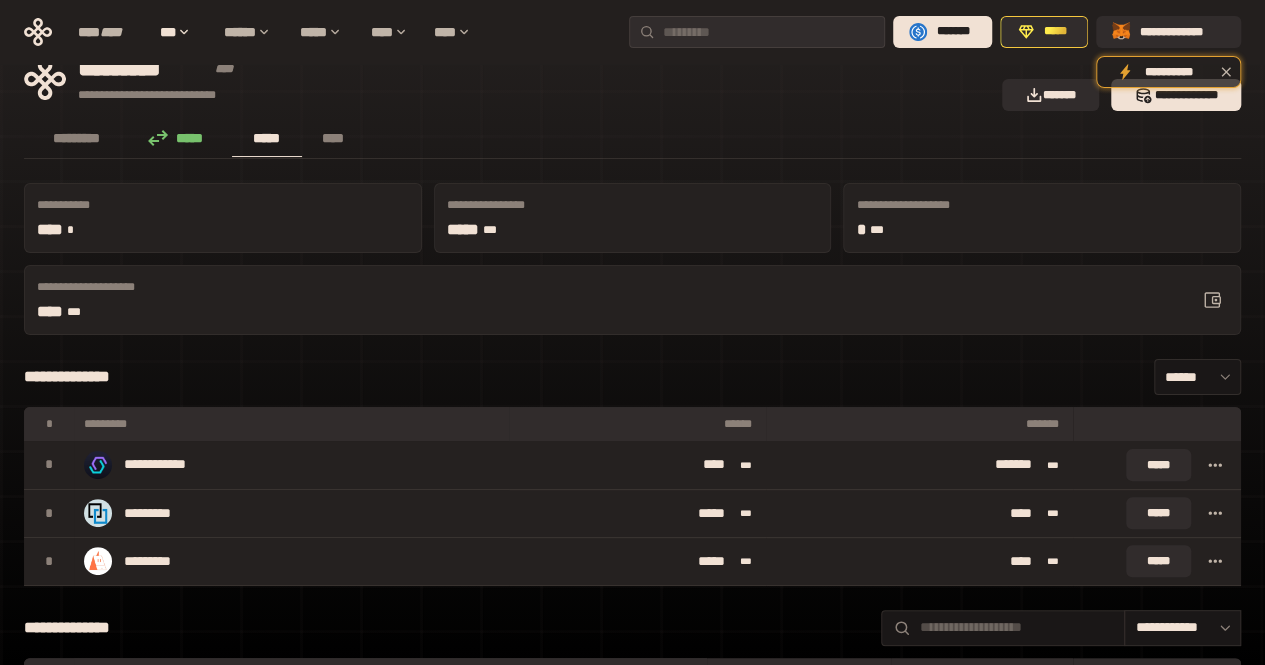 scroll, scrollTop: 0, scrollLeft: 0, axis: both 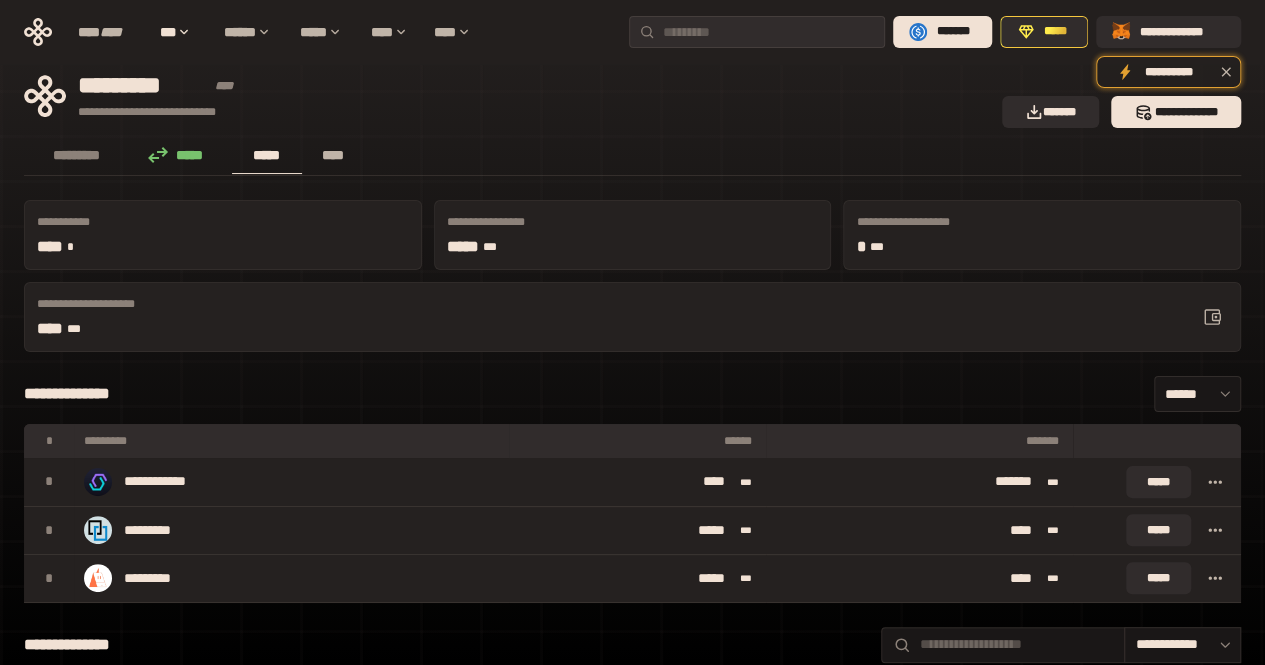 click on "****" at bounding box center [333, 155] 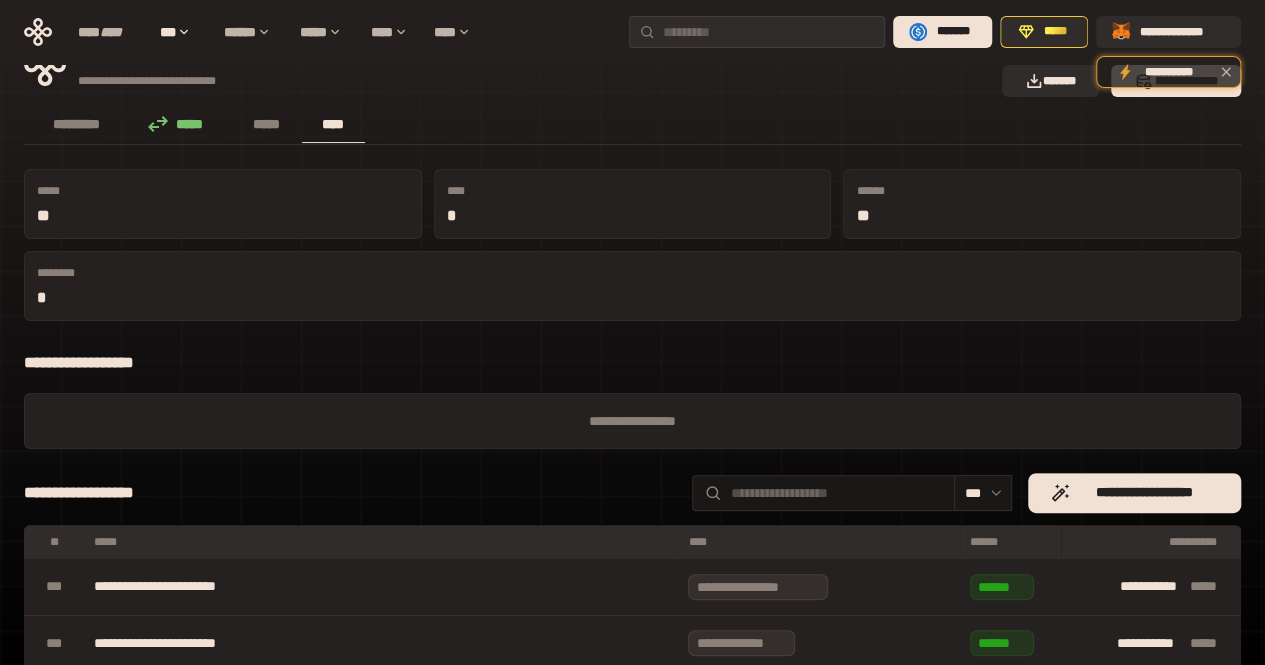 scroll, scrollTop: 0, scrollLeft: 0, axis: both 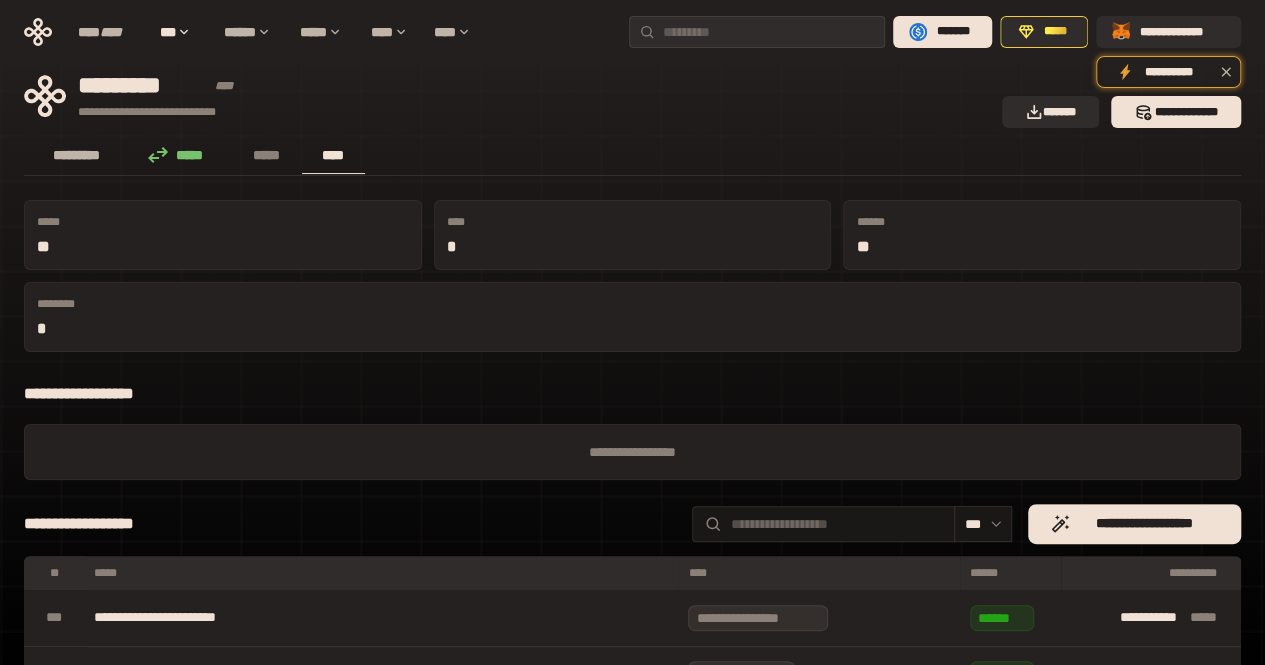 click on "*********" at bounding box center (77, 155) 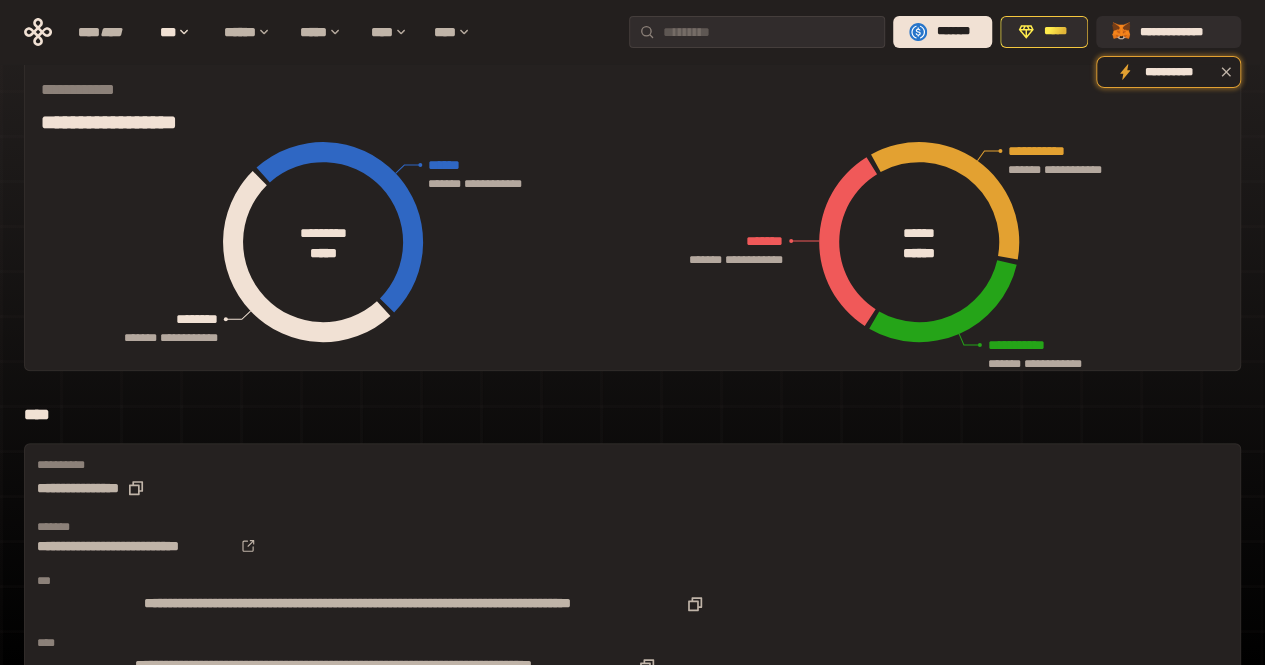scroll, scrollTop: 500, scrollLeft: 0, axis: vertical 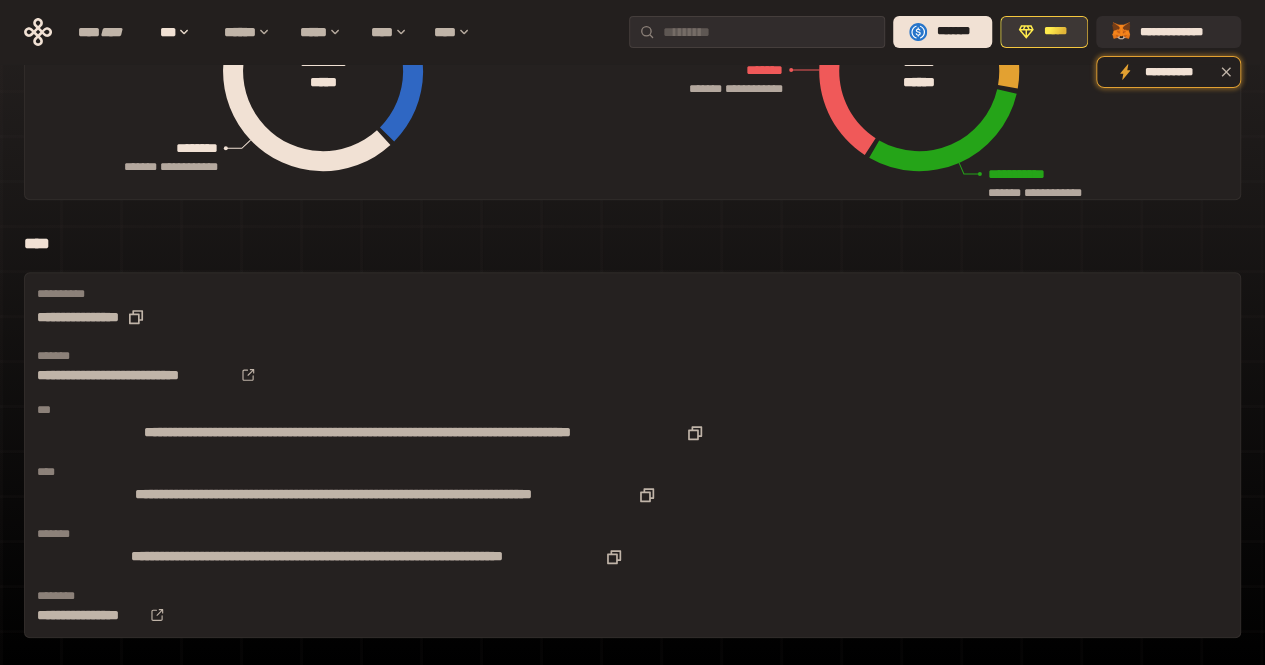 click 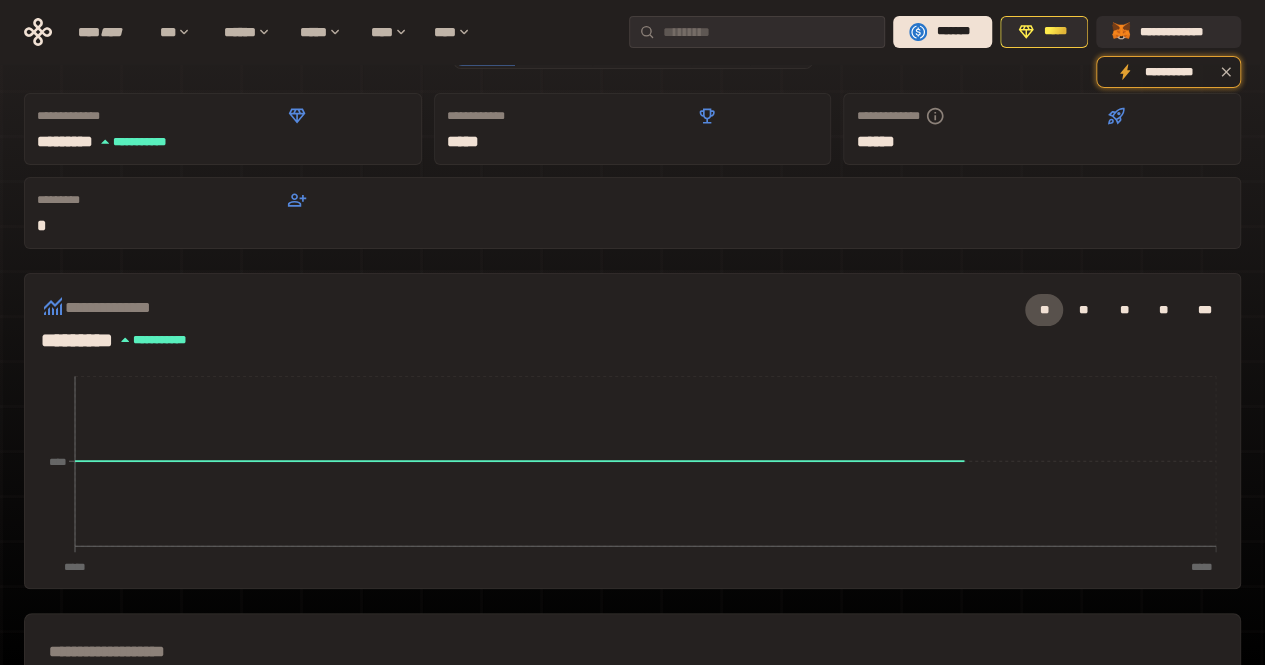 scroll, scrollTop: 100, scrollLeft: 0, axis: vertical 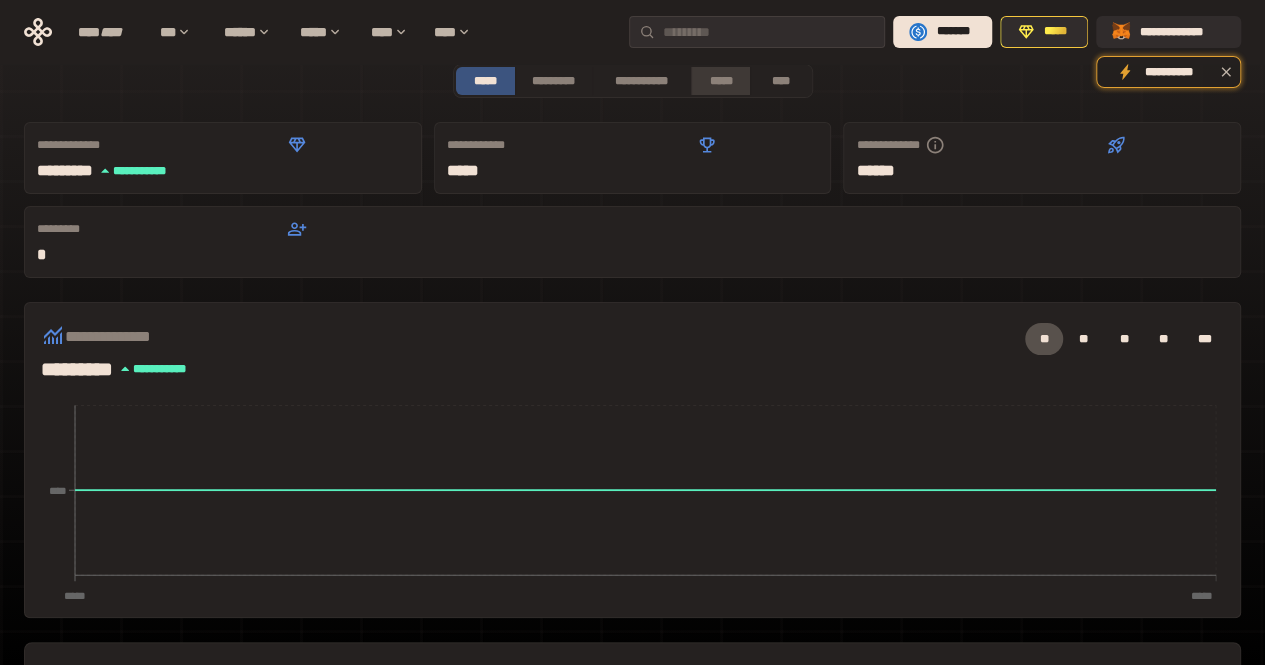 click on "*****" at bounding box center [721, 81] 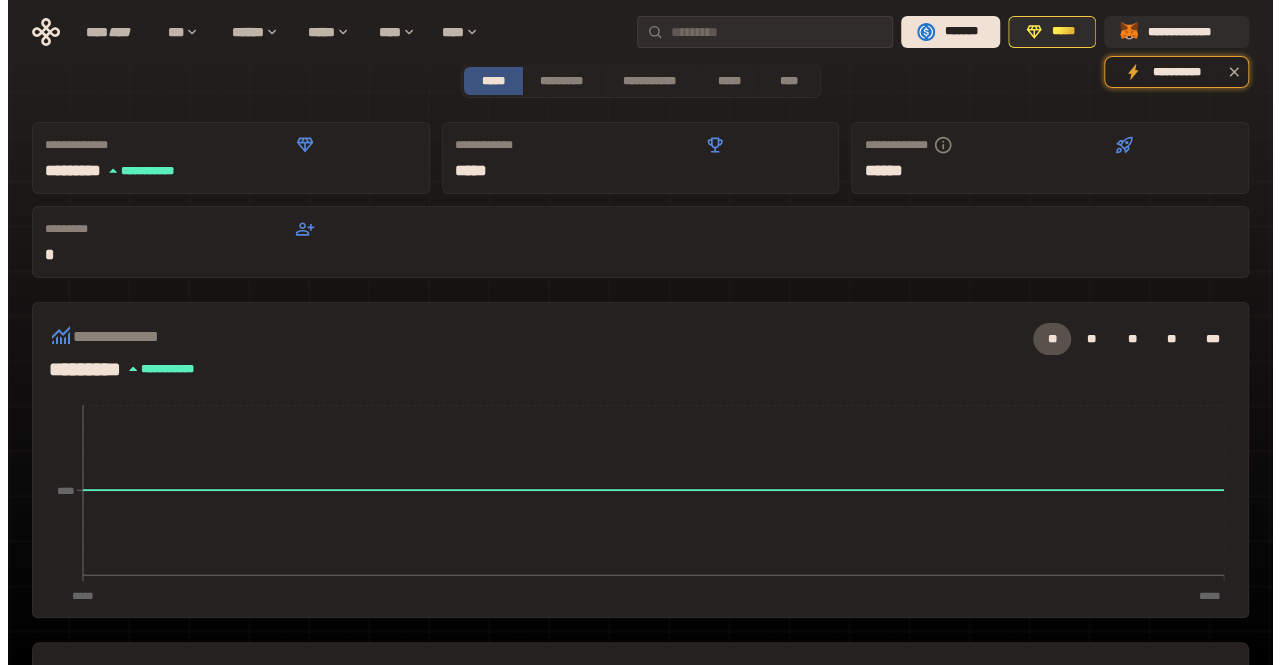 scroll, scrollTop: 0, scrollLeft: 0, axis: both 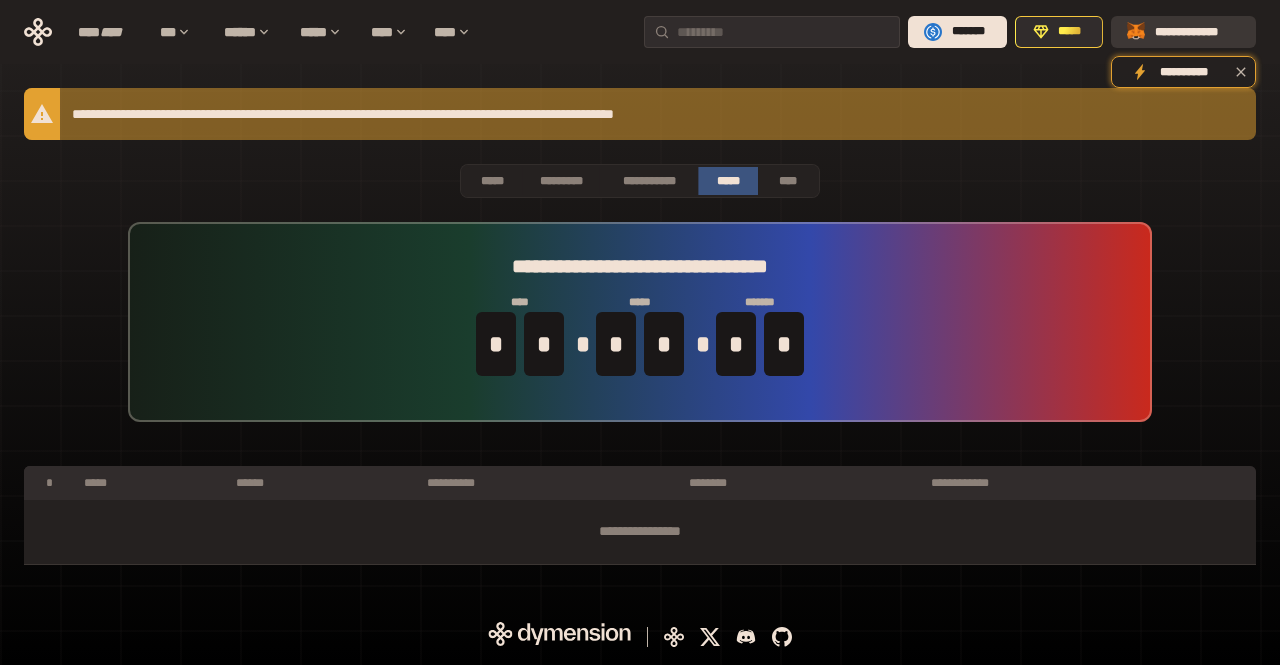click on "**********" at bounding box center (1197, 32) 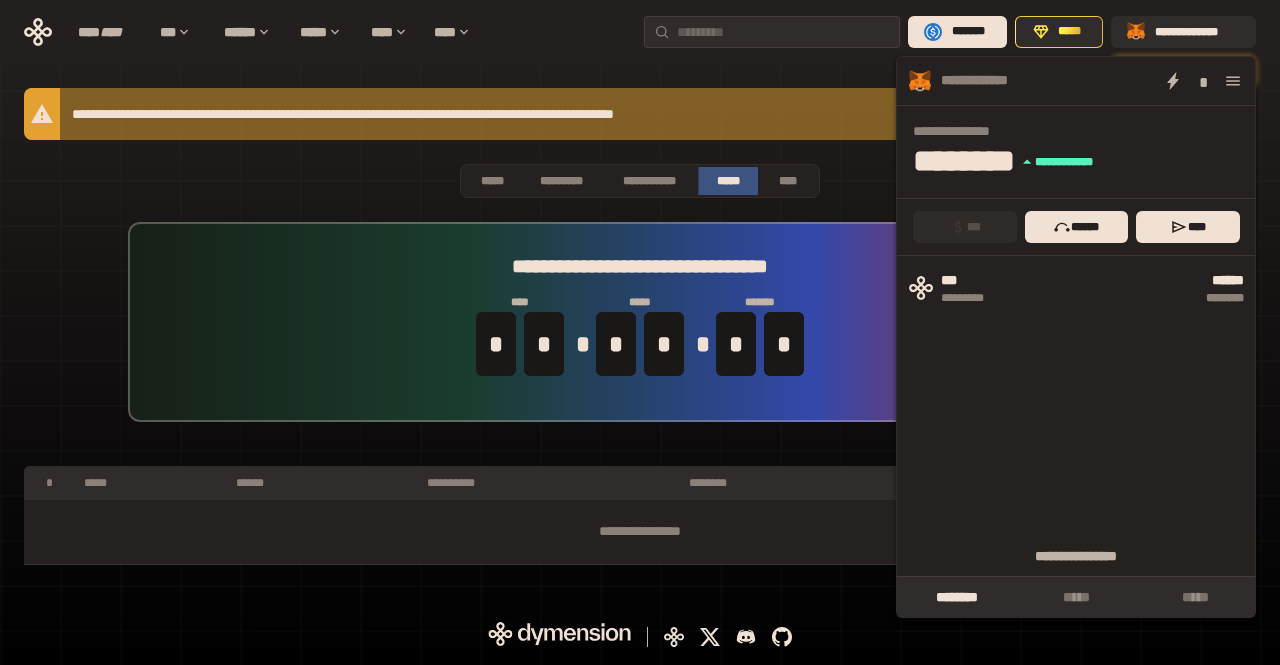 click at bounding box center [1233, 81] 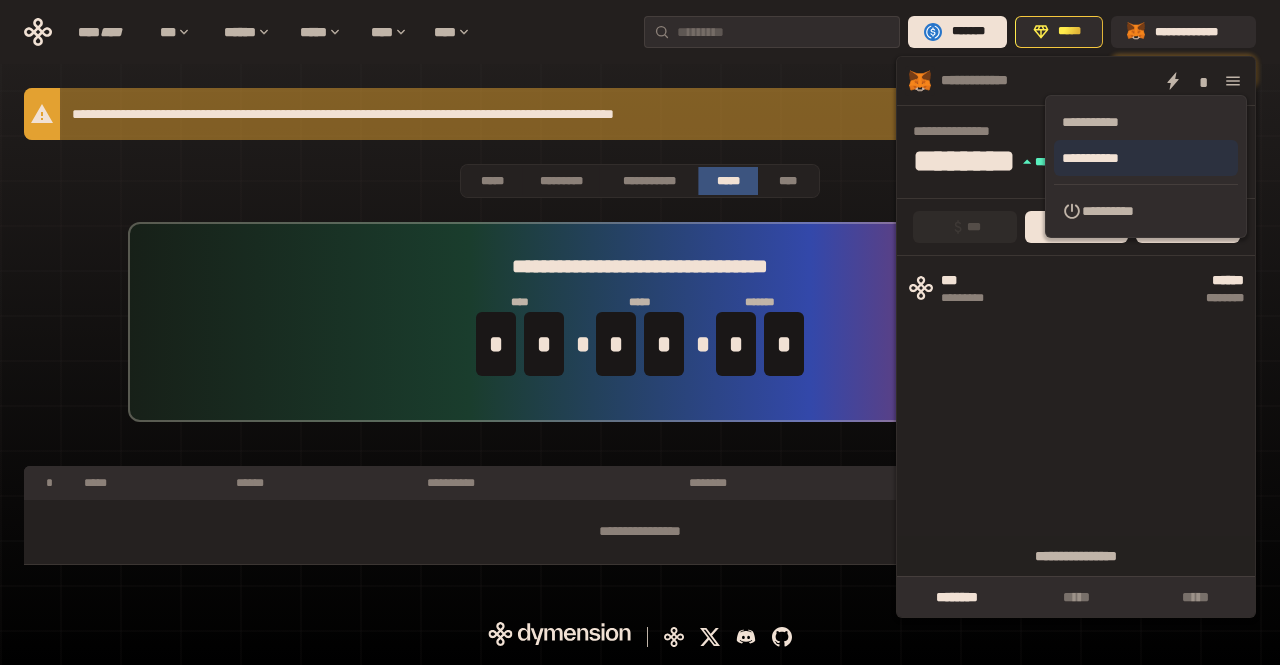 click on "**********" at bounding box center [1146, 158] 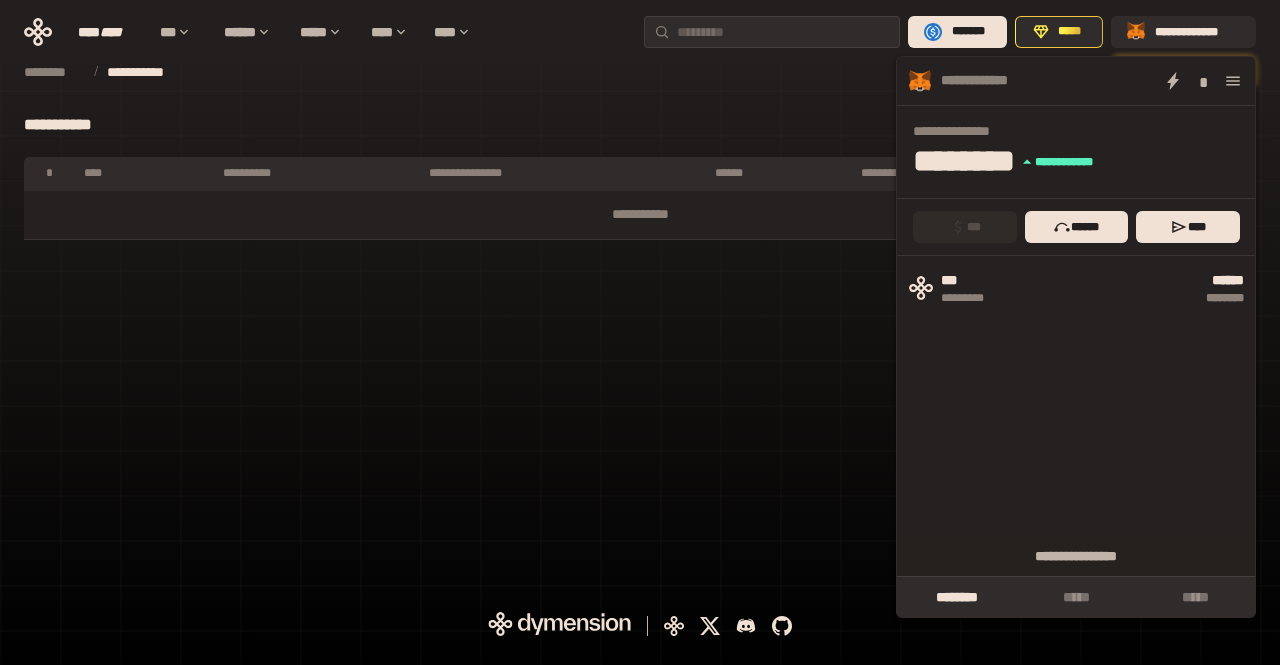 click 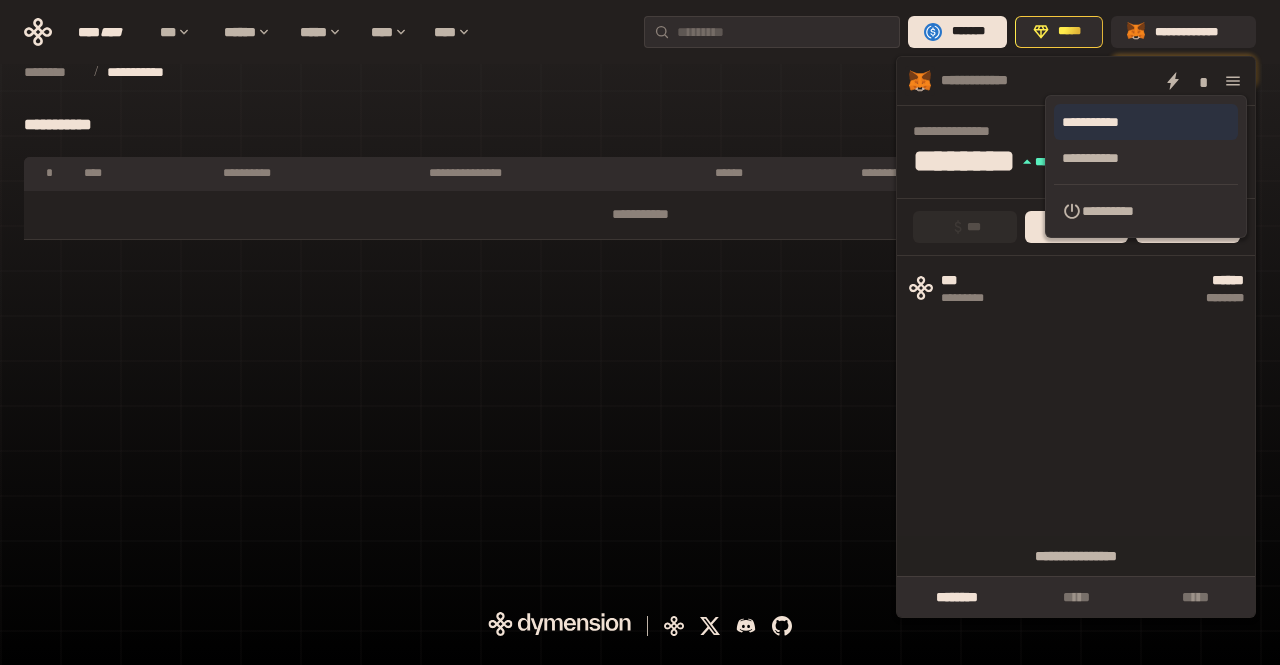 click on "**********" at bounding box center (1146, 122) 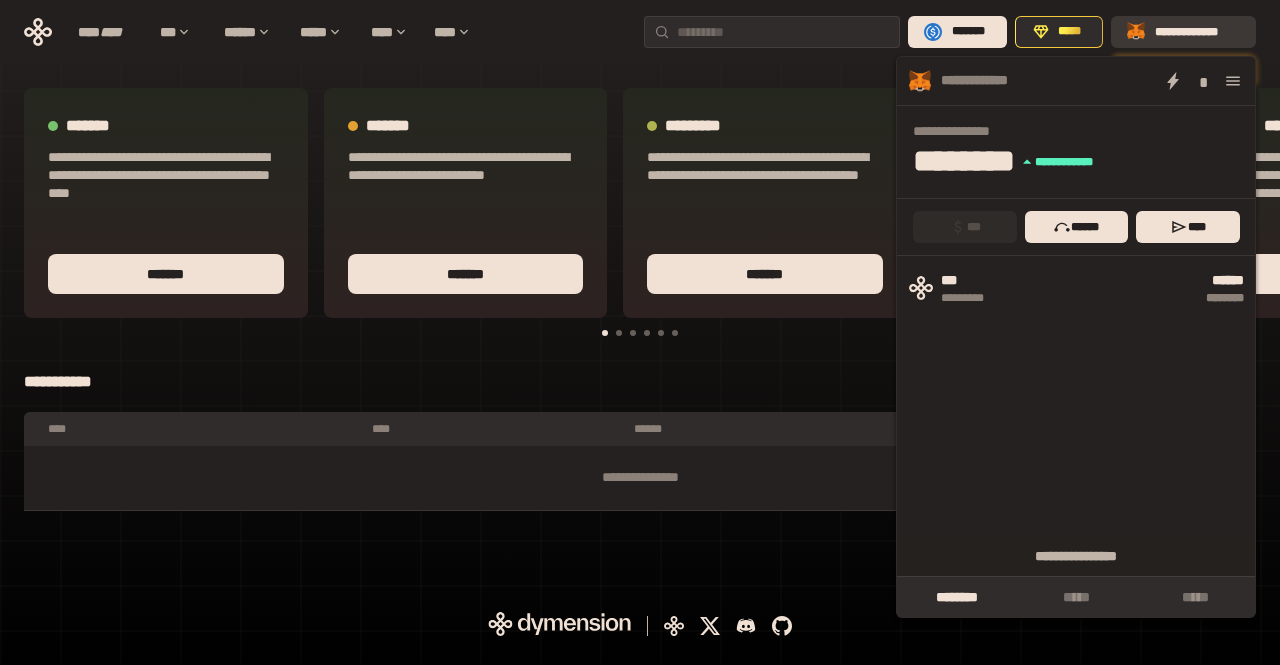 click on "**********" at bounding box center [1197, 32] 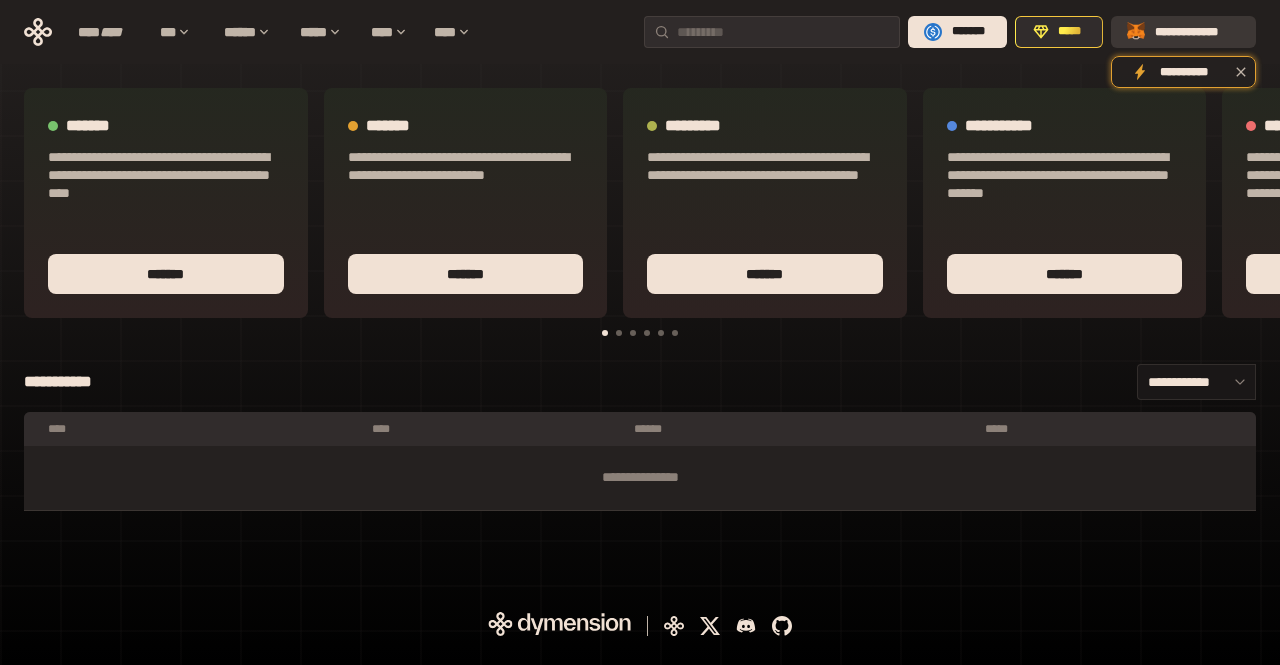 click on "**********" at bounding box center (1197, 32) 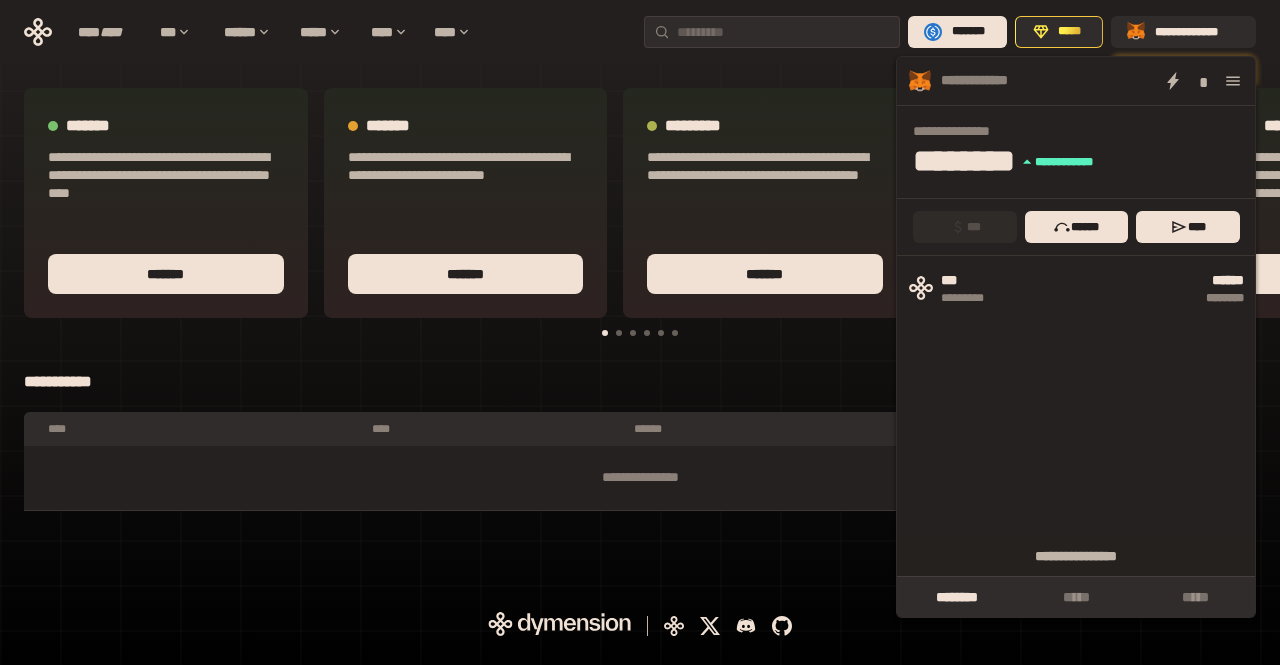 click 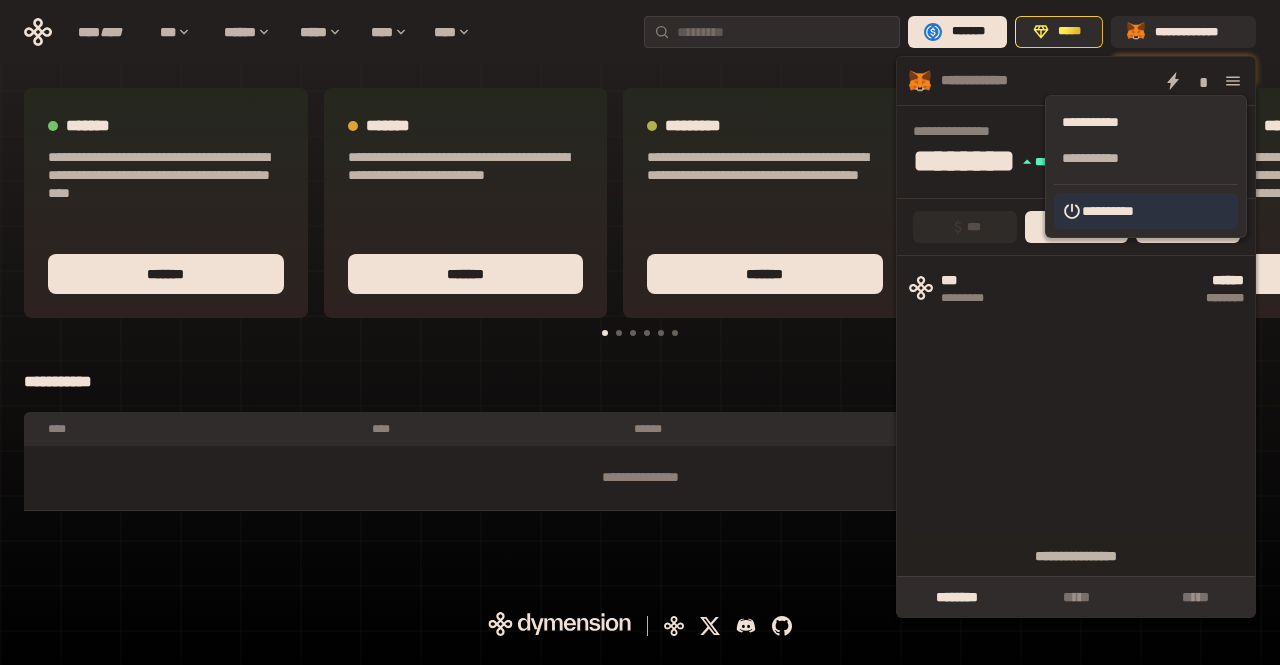 click on "**********" at bounding box center [1146, 211] 